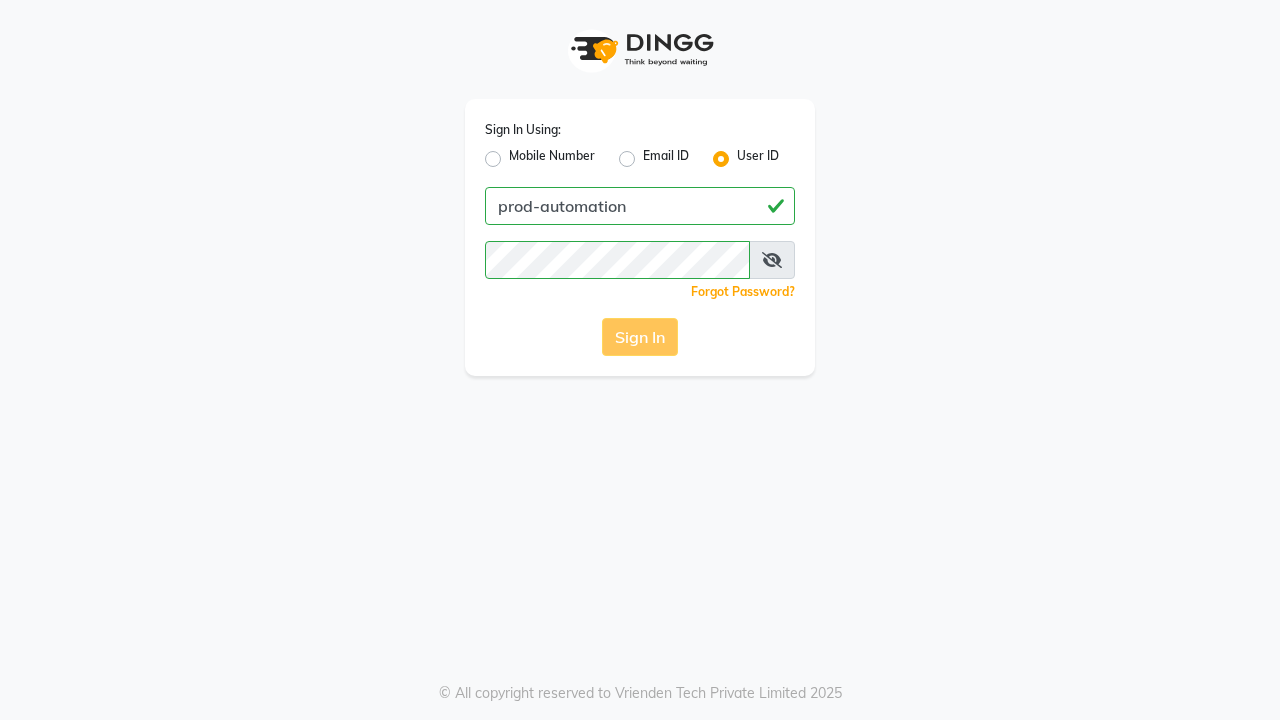 scroll, scrollTop: 0, scrollLeft: 0, axis: both 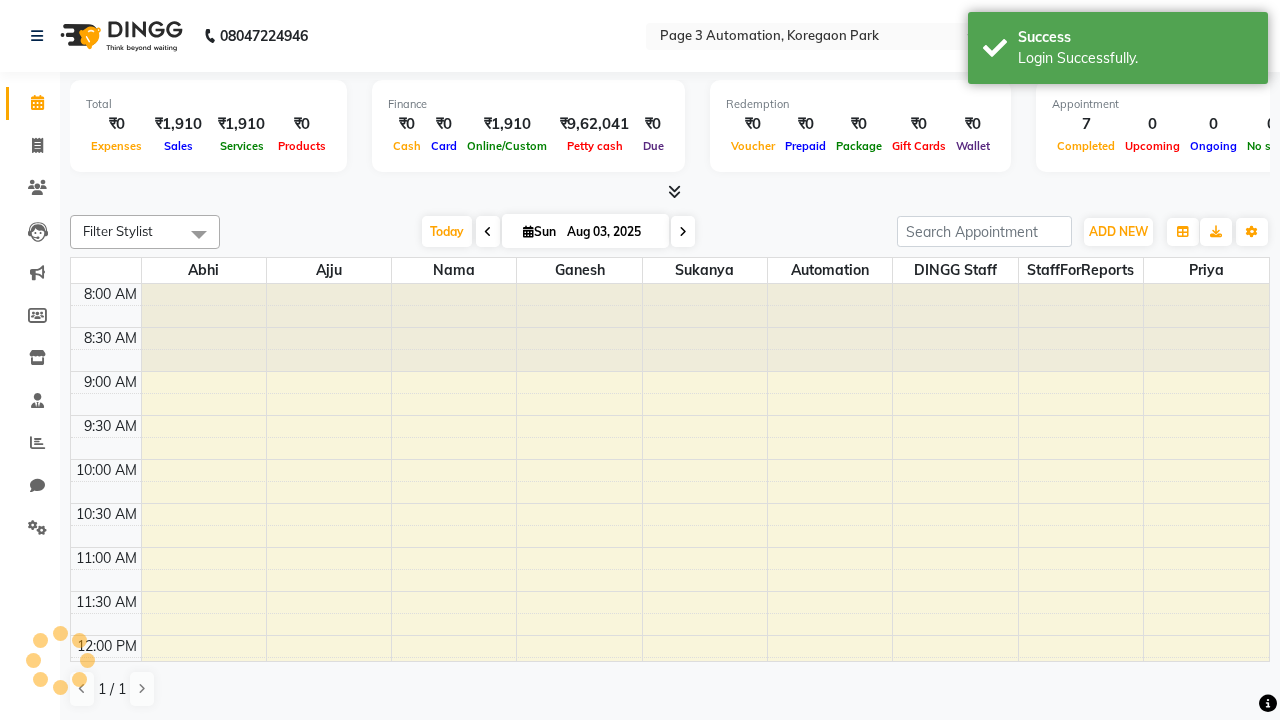 select on "en" 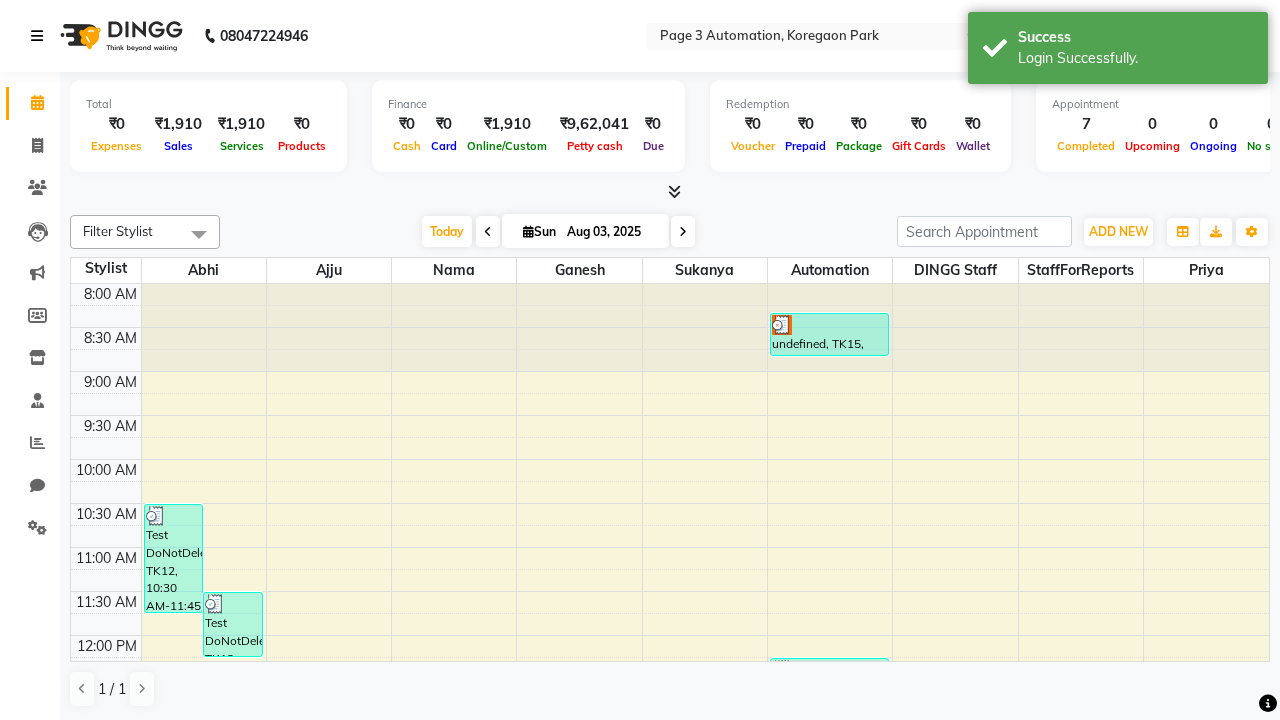 click at bounding box center (37, 36) 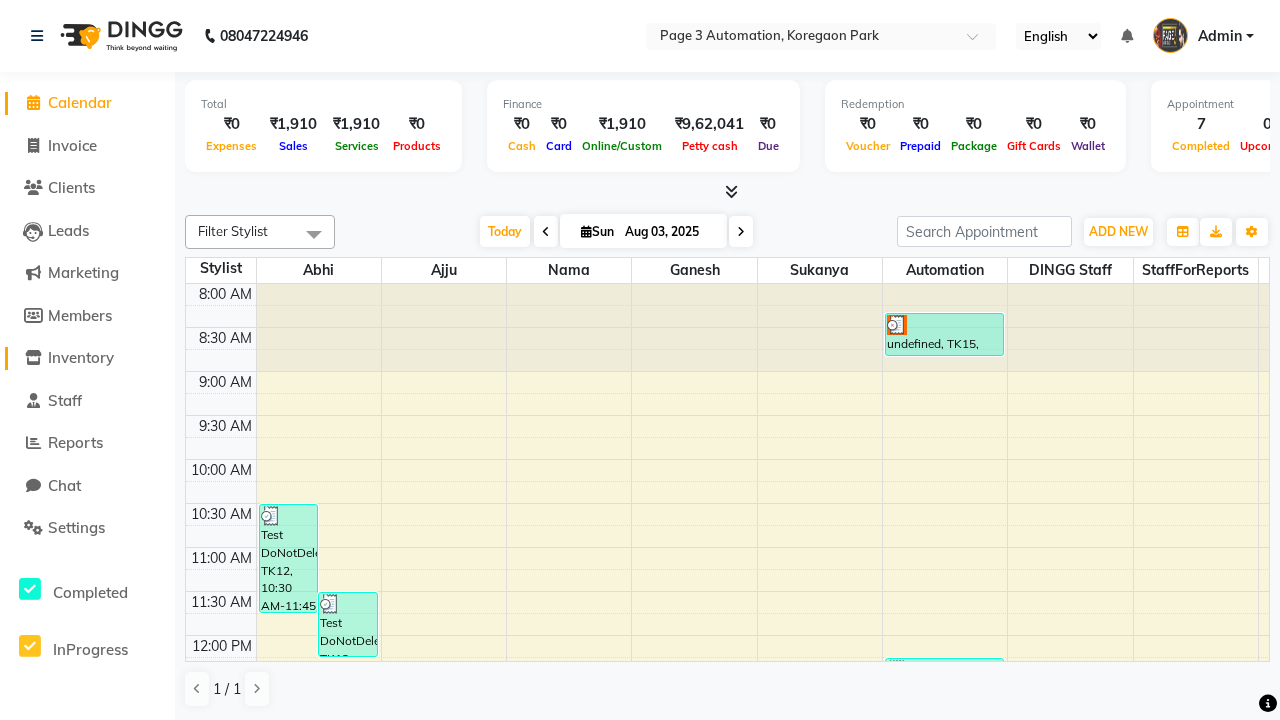 click on "Inventory" 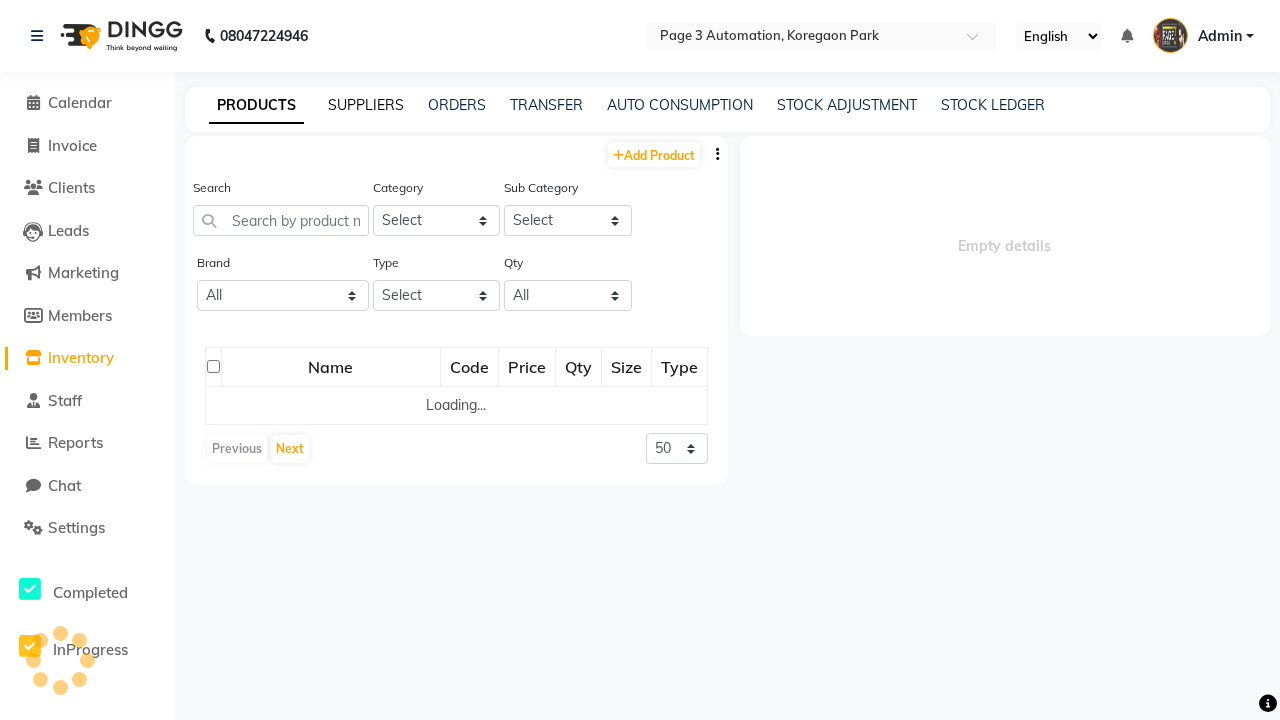 click on "SUPPLIERS" 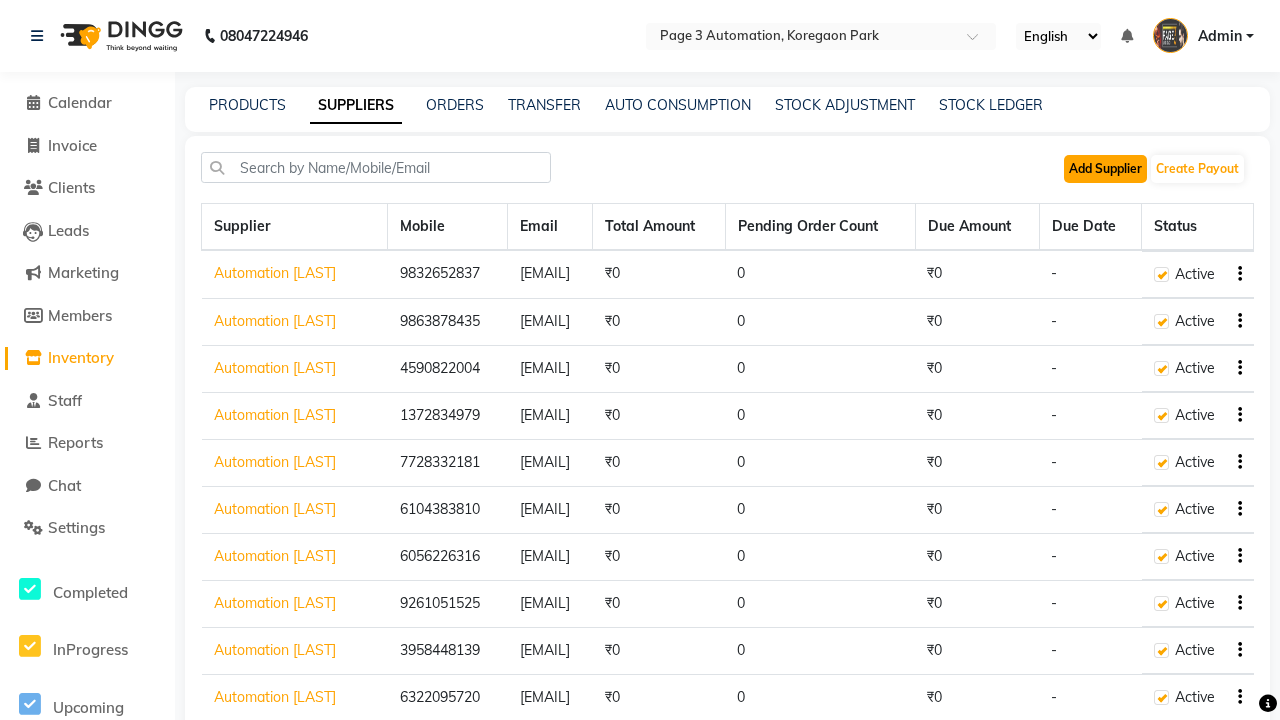 click on "Add Supplier" 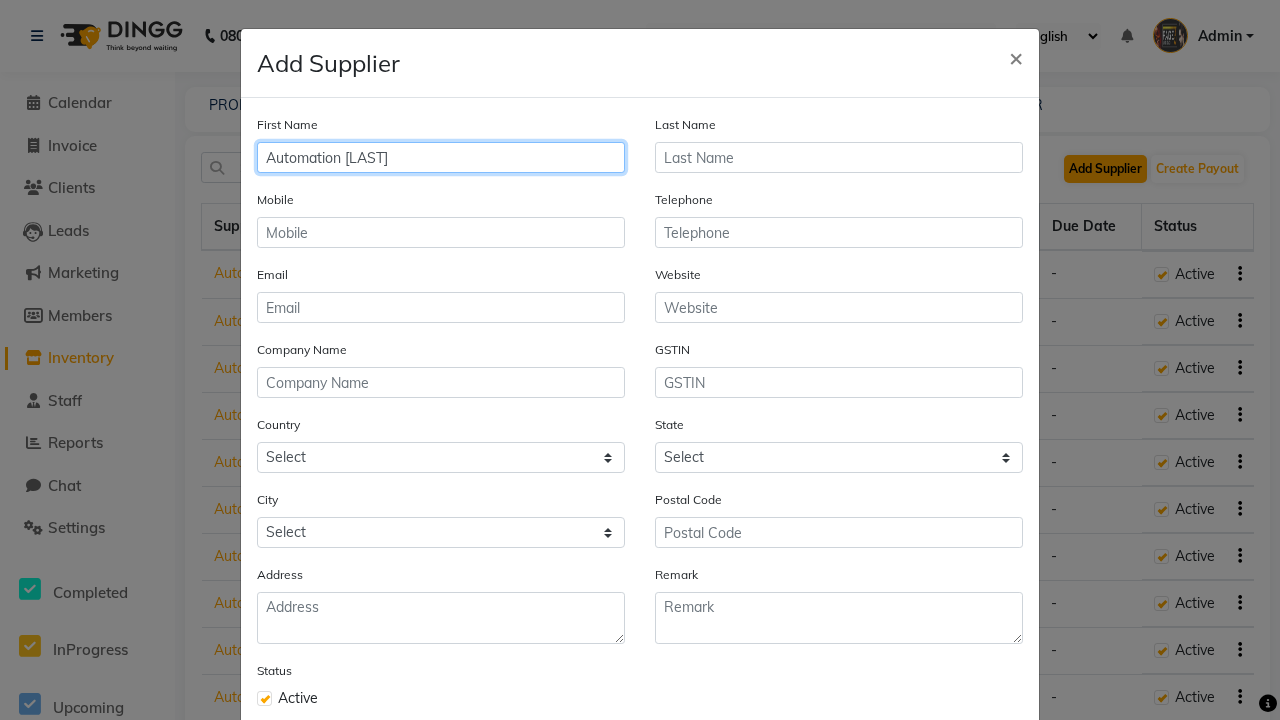type on "Automation [LAST]" 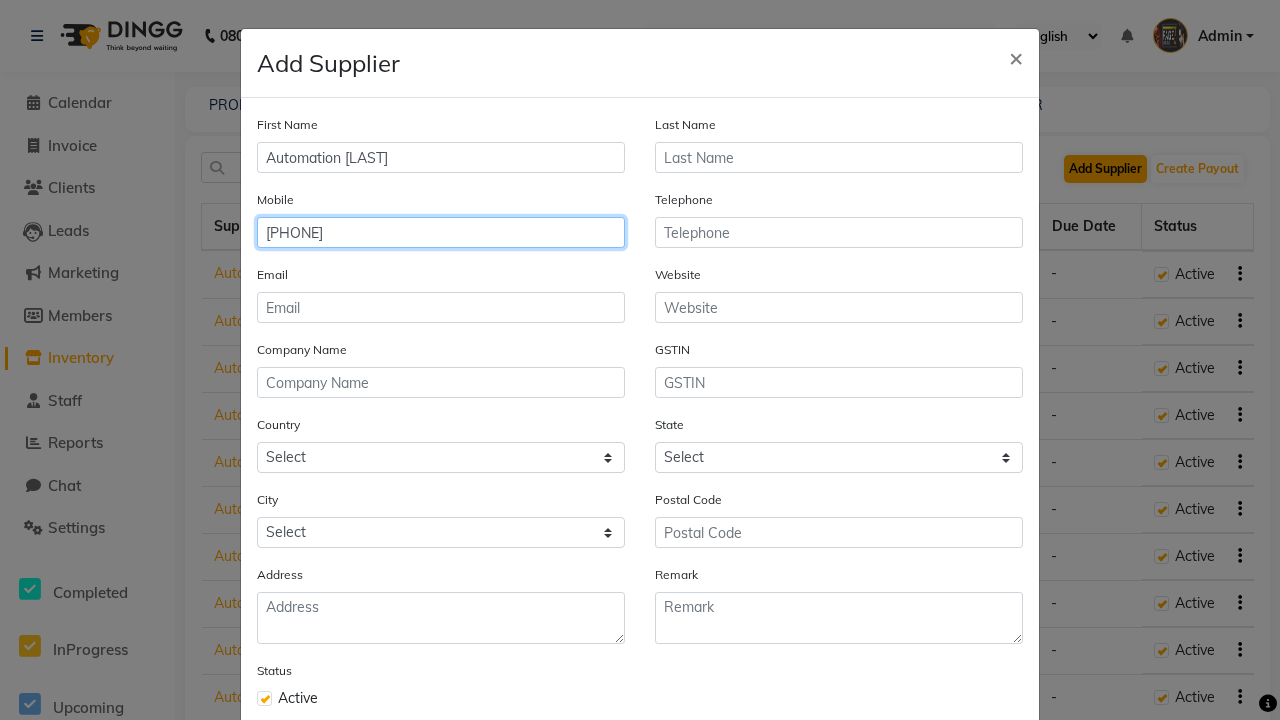 type on "[PHONE]" 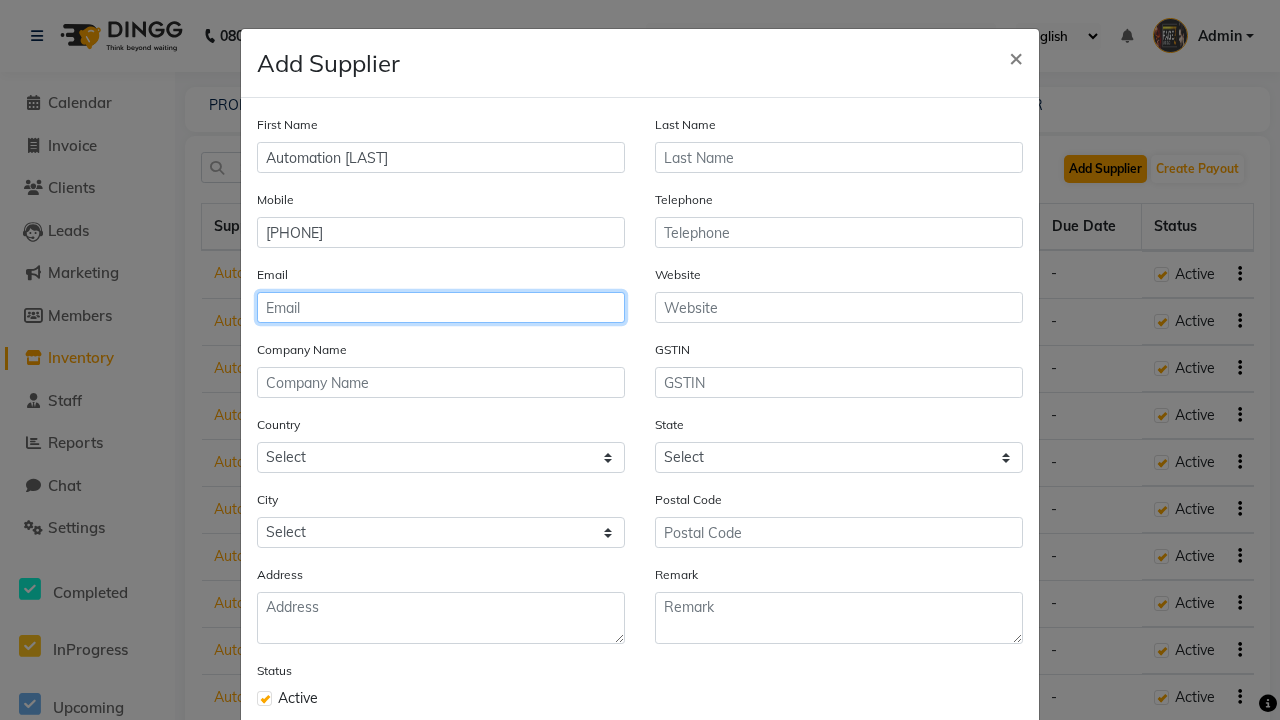 type on "[EMAIL]" 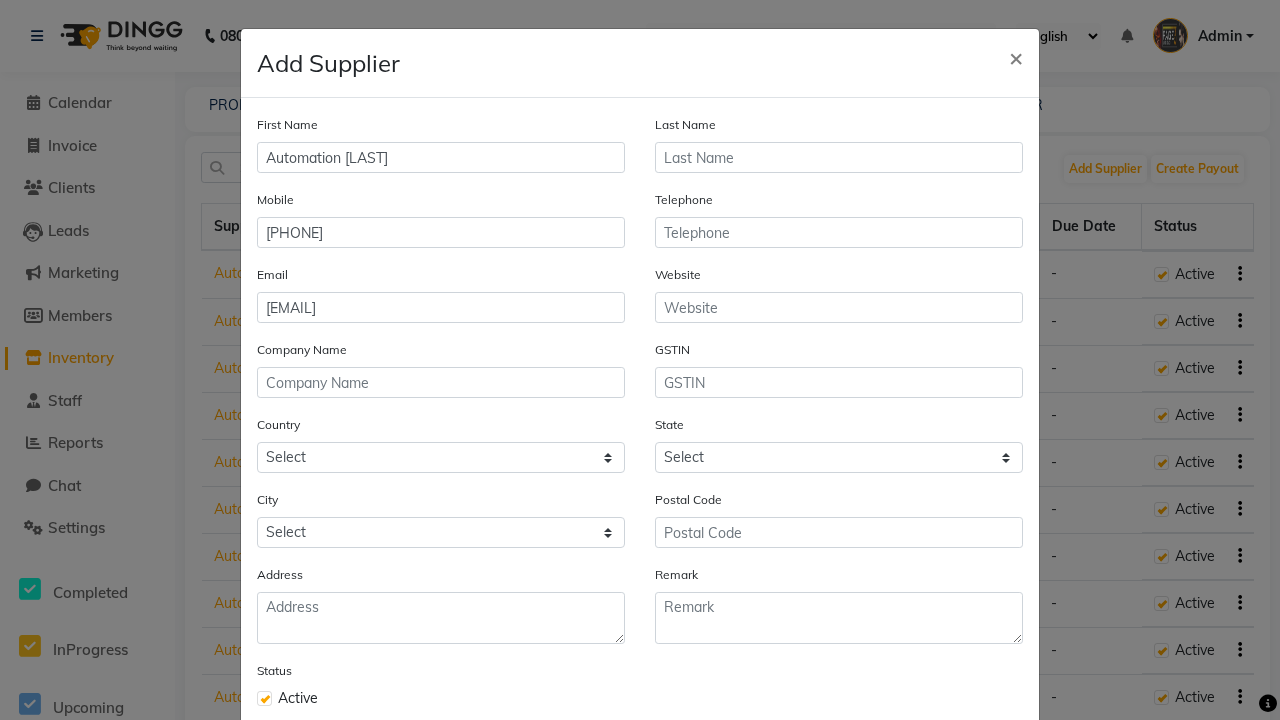click on "Save" 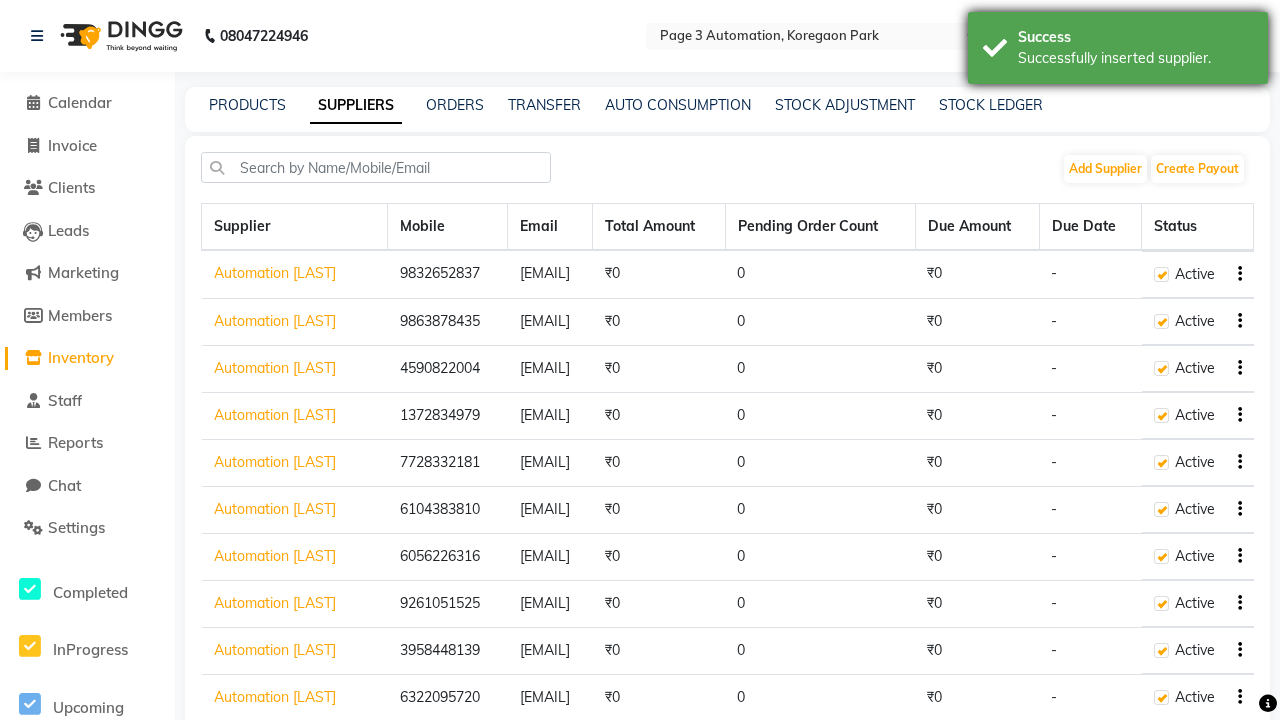 click on "Successfully inserted supplier." at bounding box center (1135, 58) 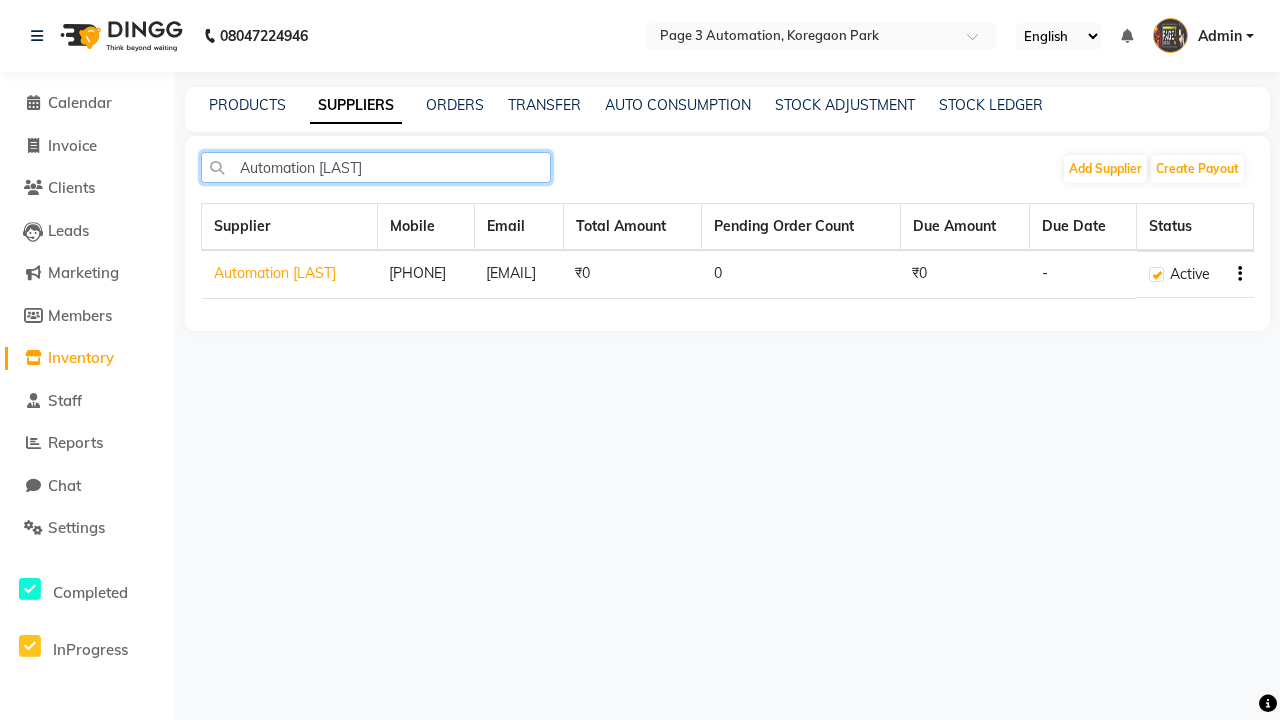 type on "Automation [LAST]" 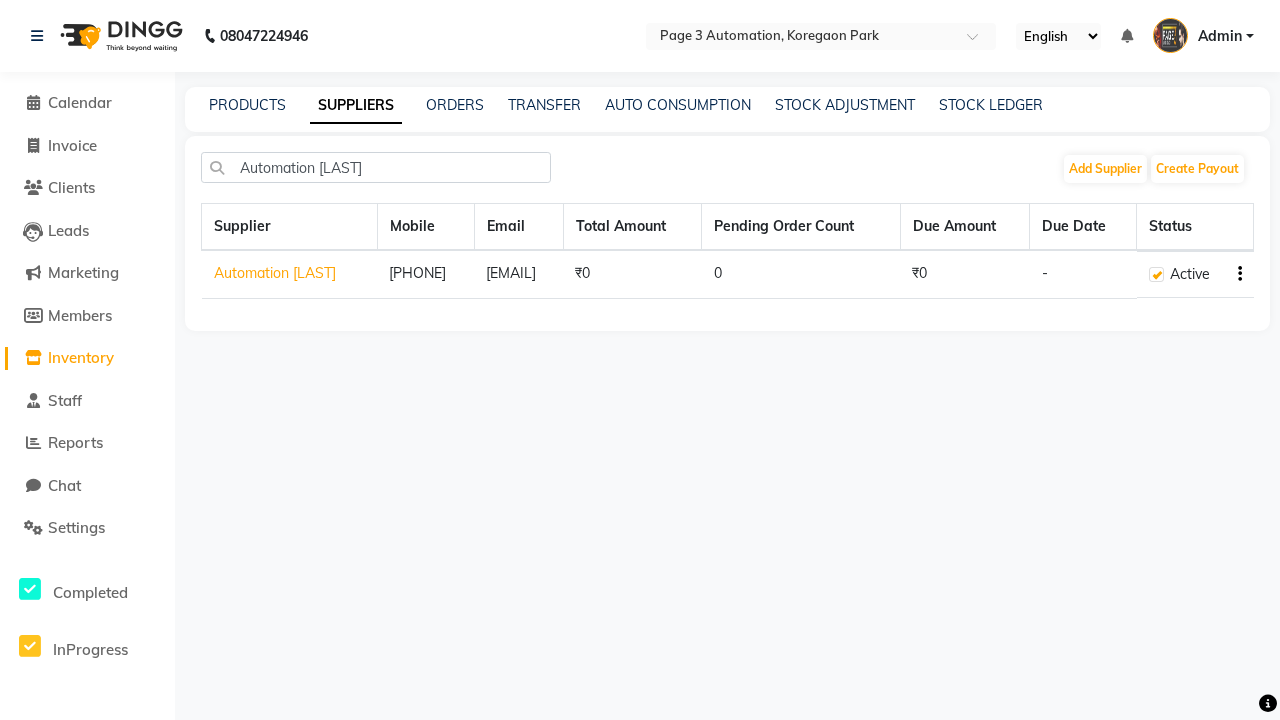 click 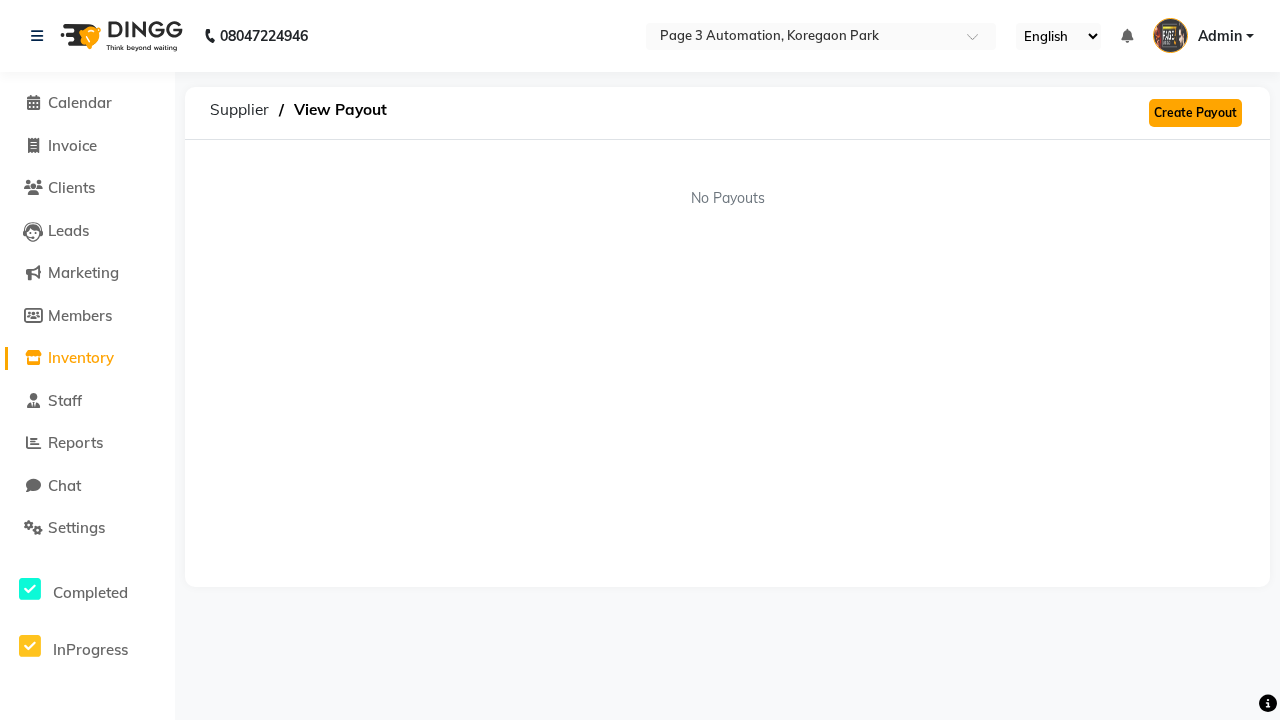 click on "Create Payout" 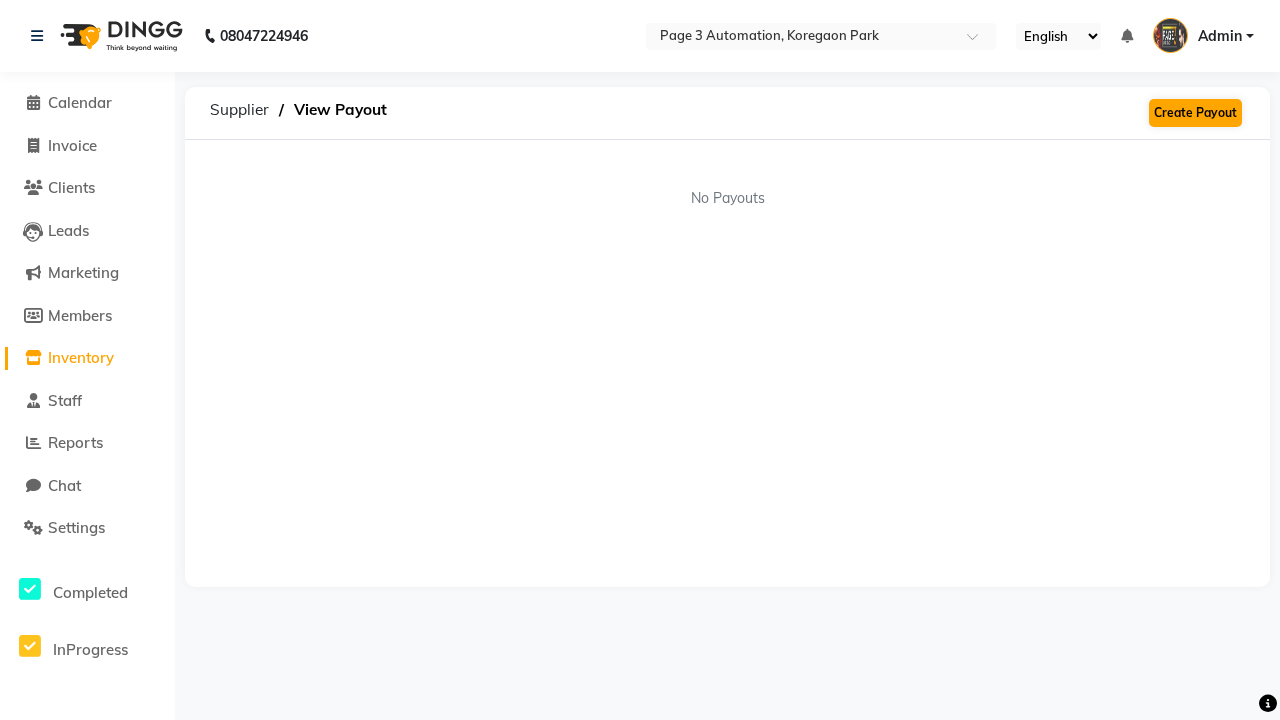 select on "5528" 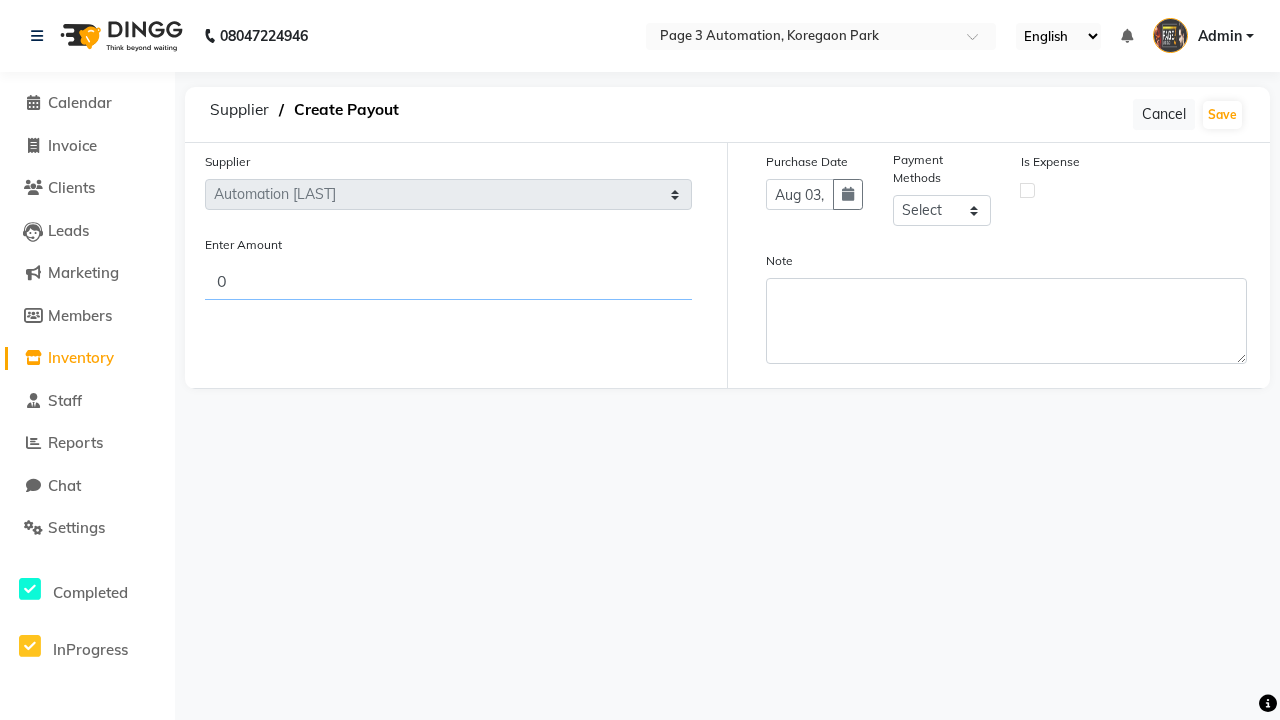 type on "515" 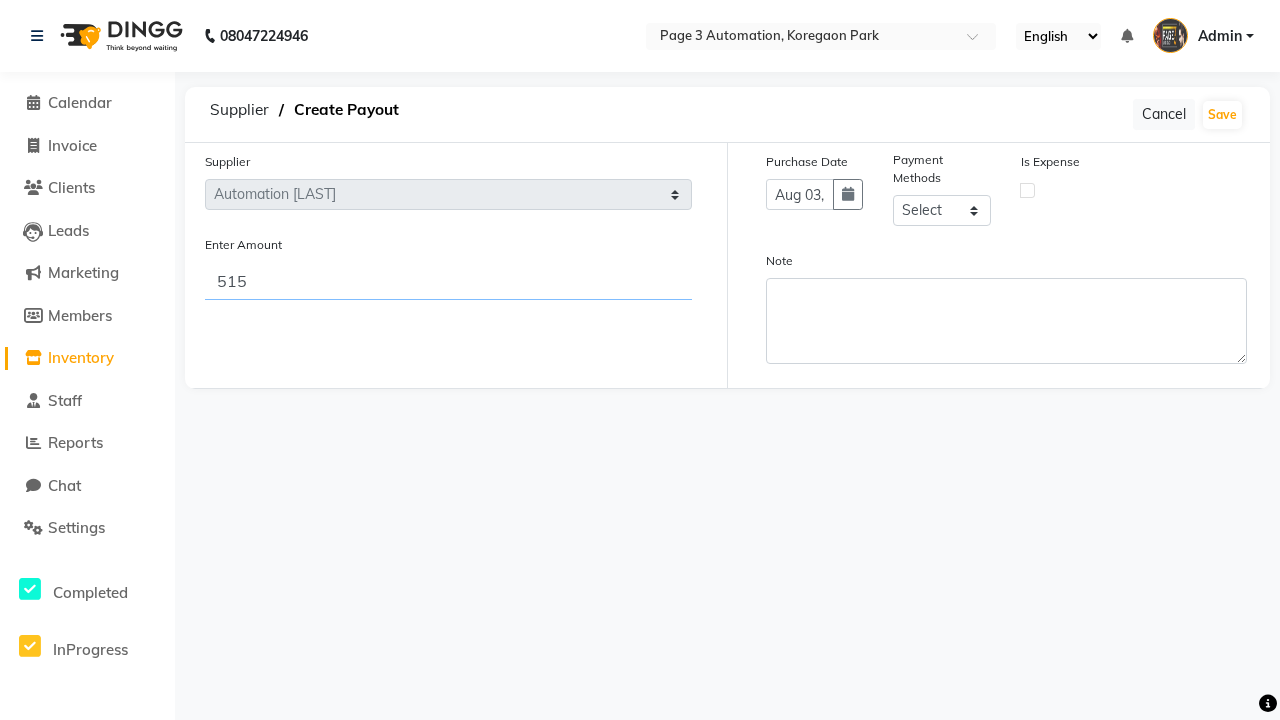 select on "1" 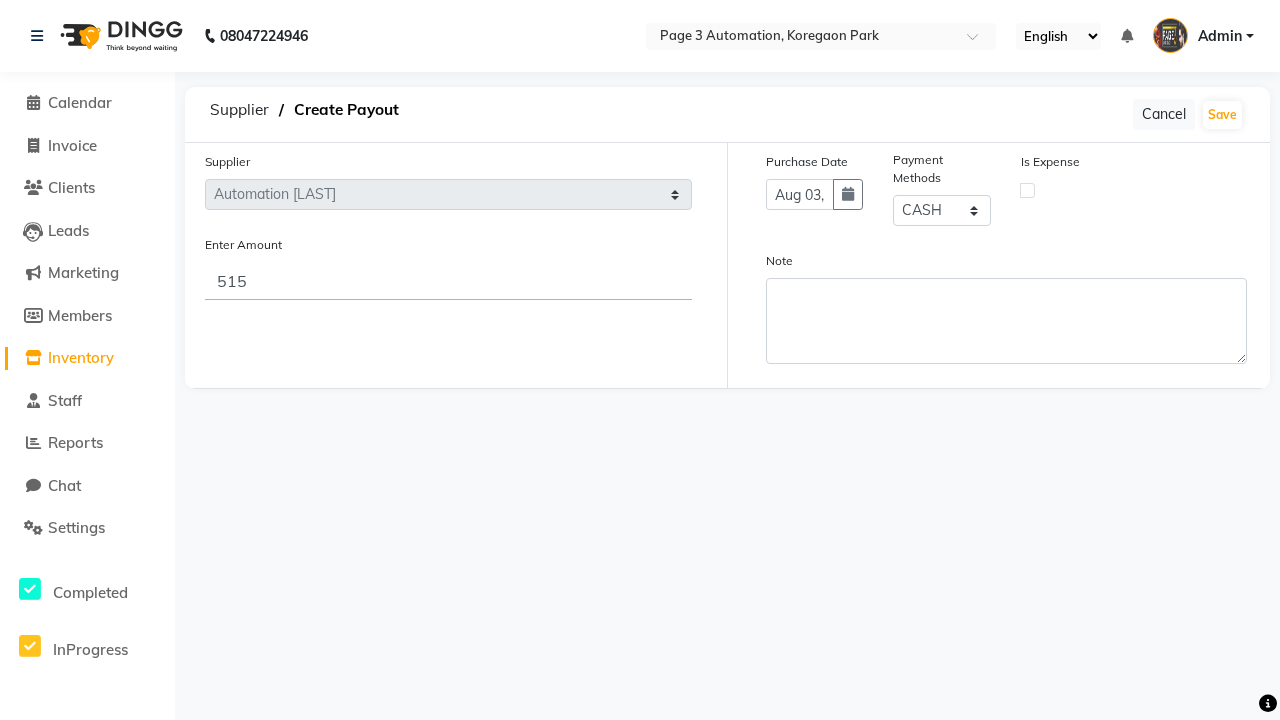 type on "515" 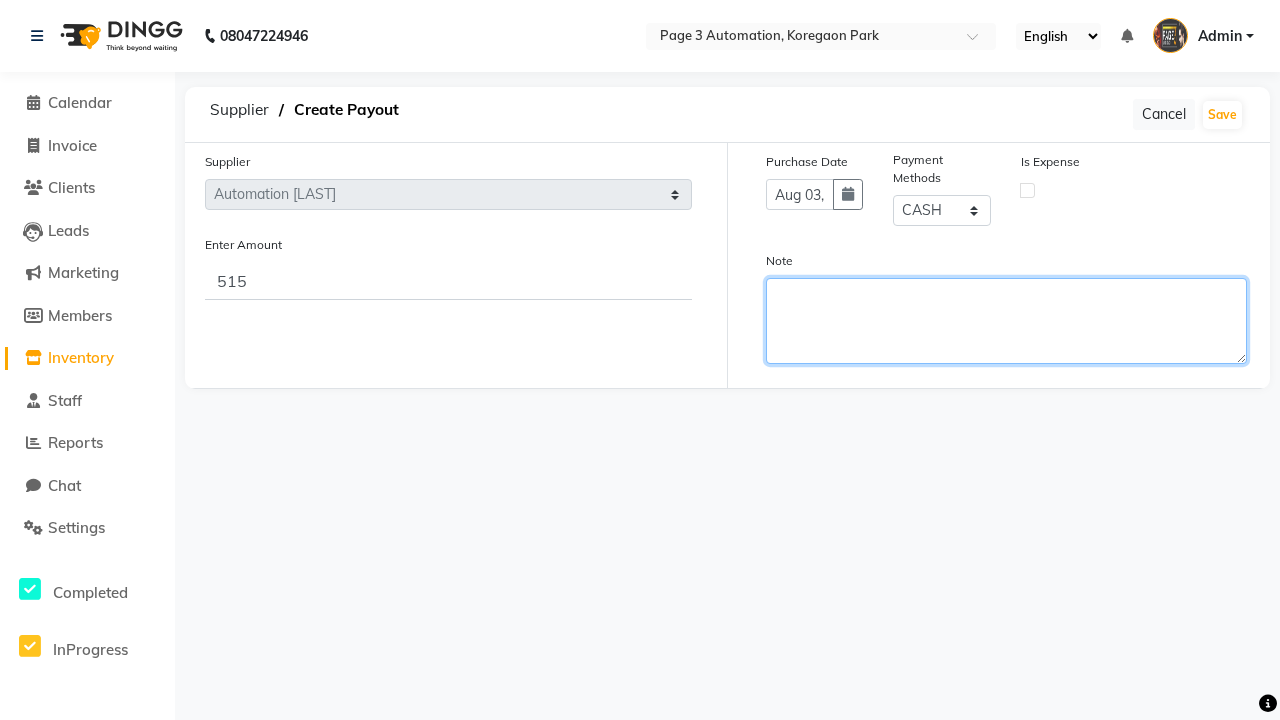 type on "This payout is created by automation" 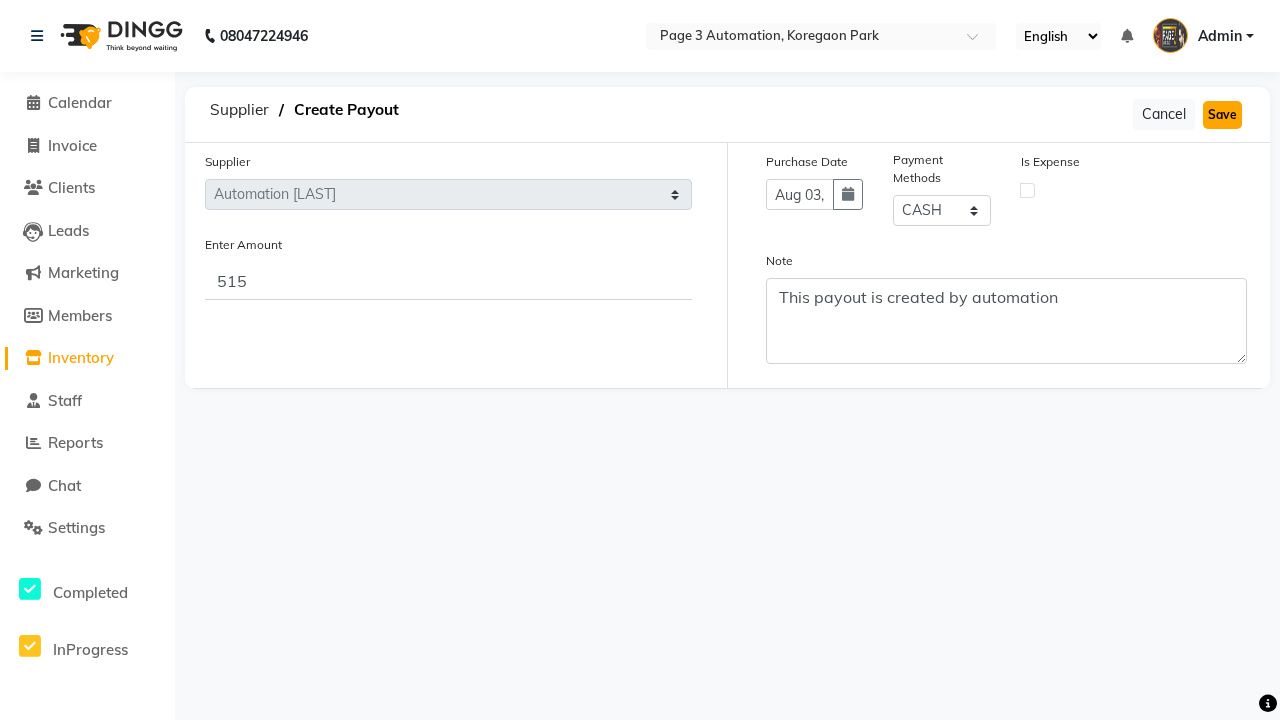 click on "Save" 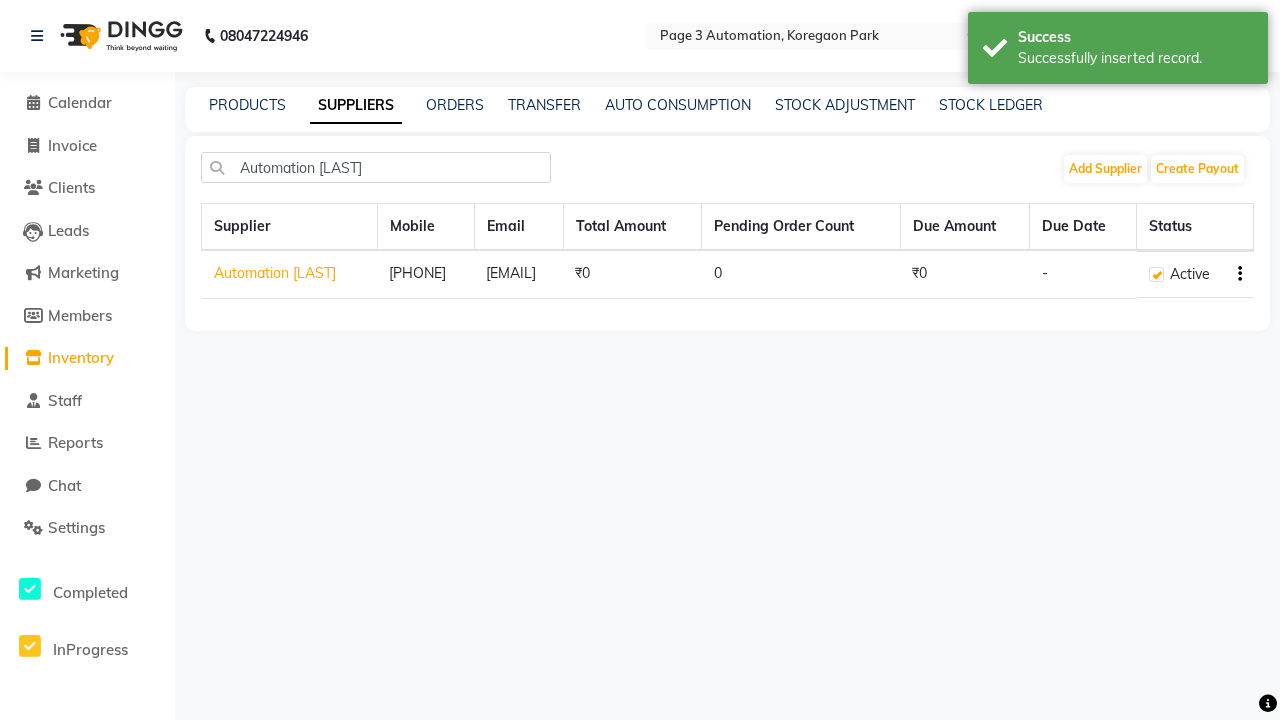click on "Successfully inserted record." at bounding box center (1135, 58) 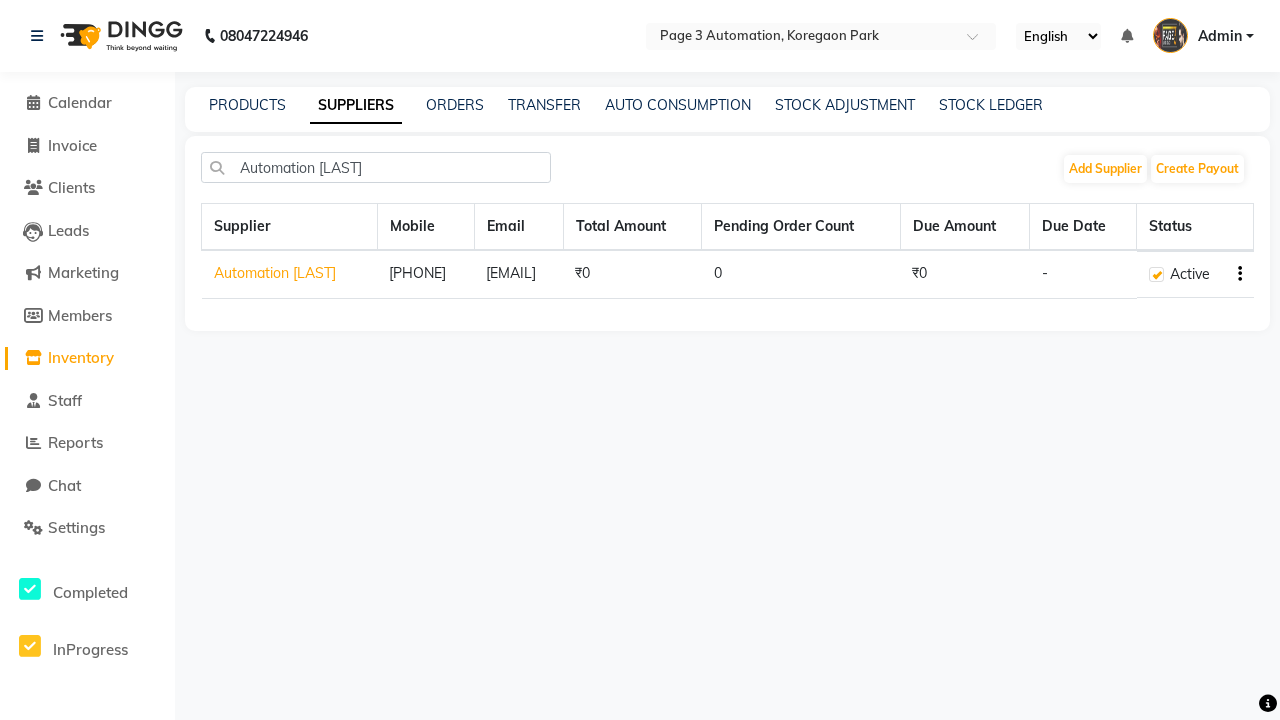 click 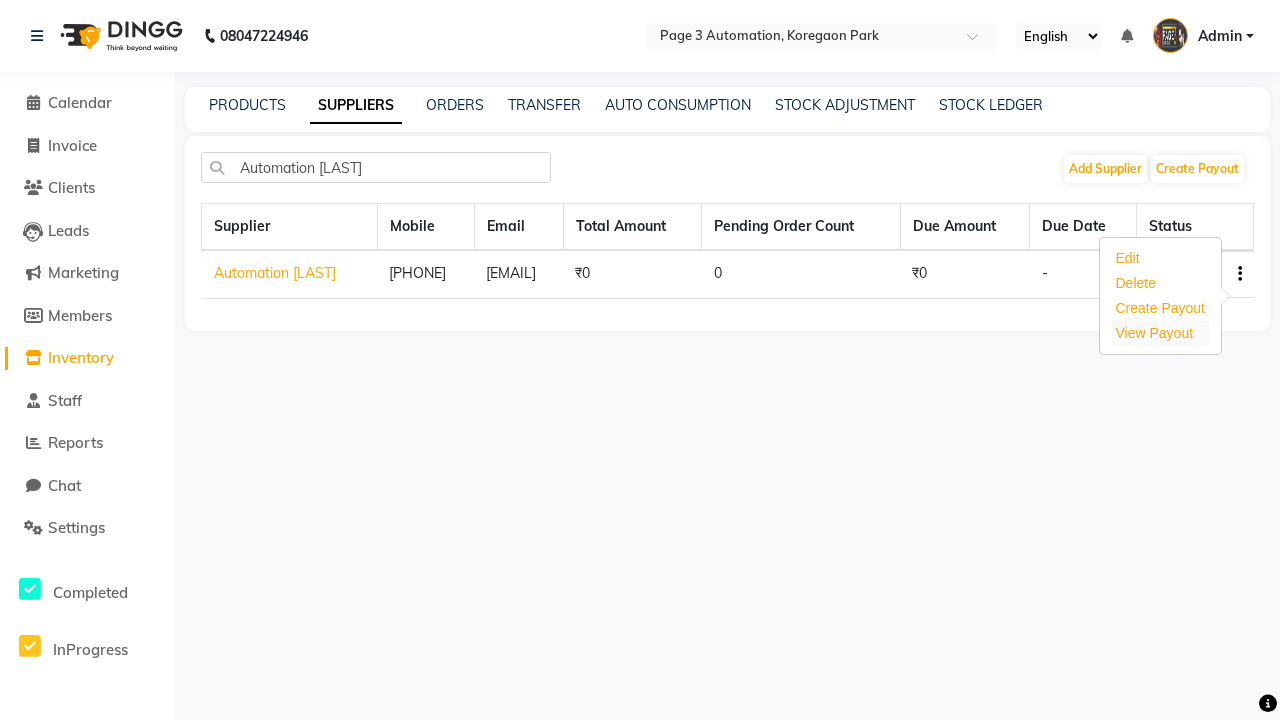 click on "View Payout" at bounding box center [1155, 333] 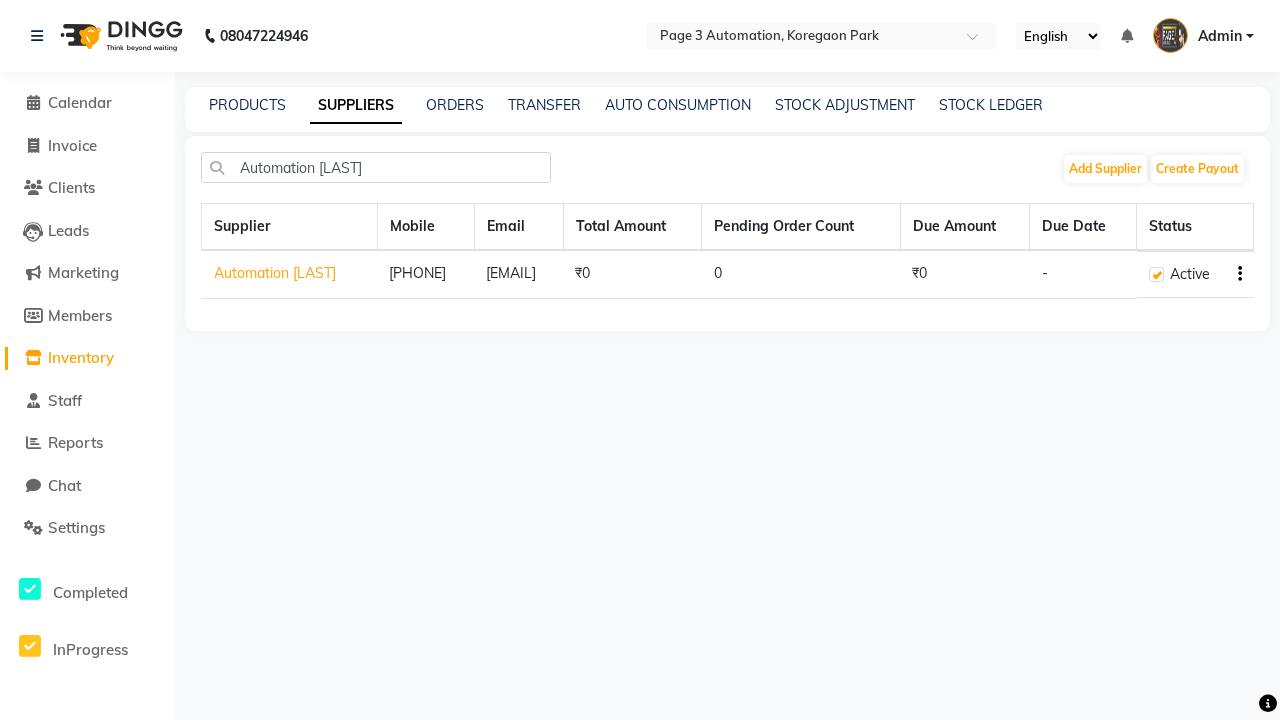 click 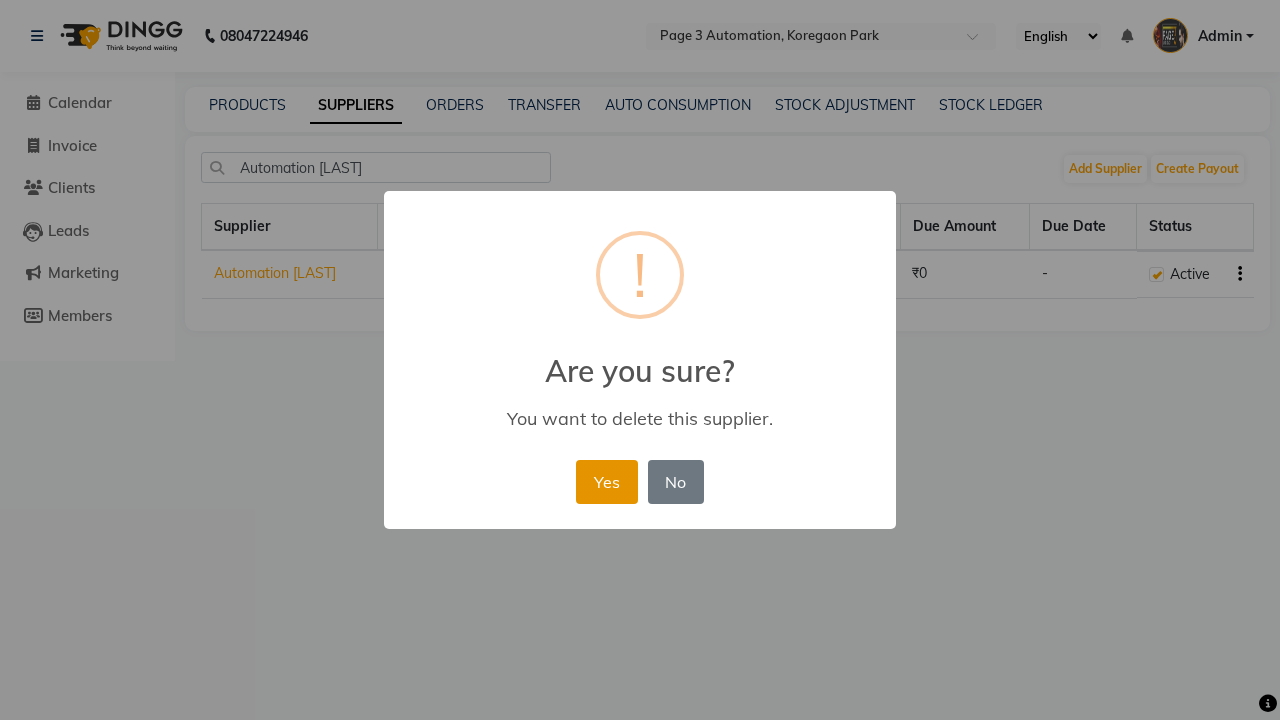 click on "Yes" at bounding box center (606, 482) 